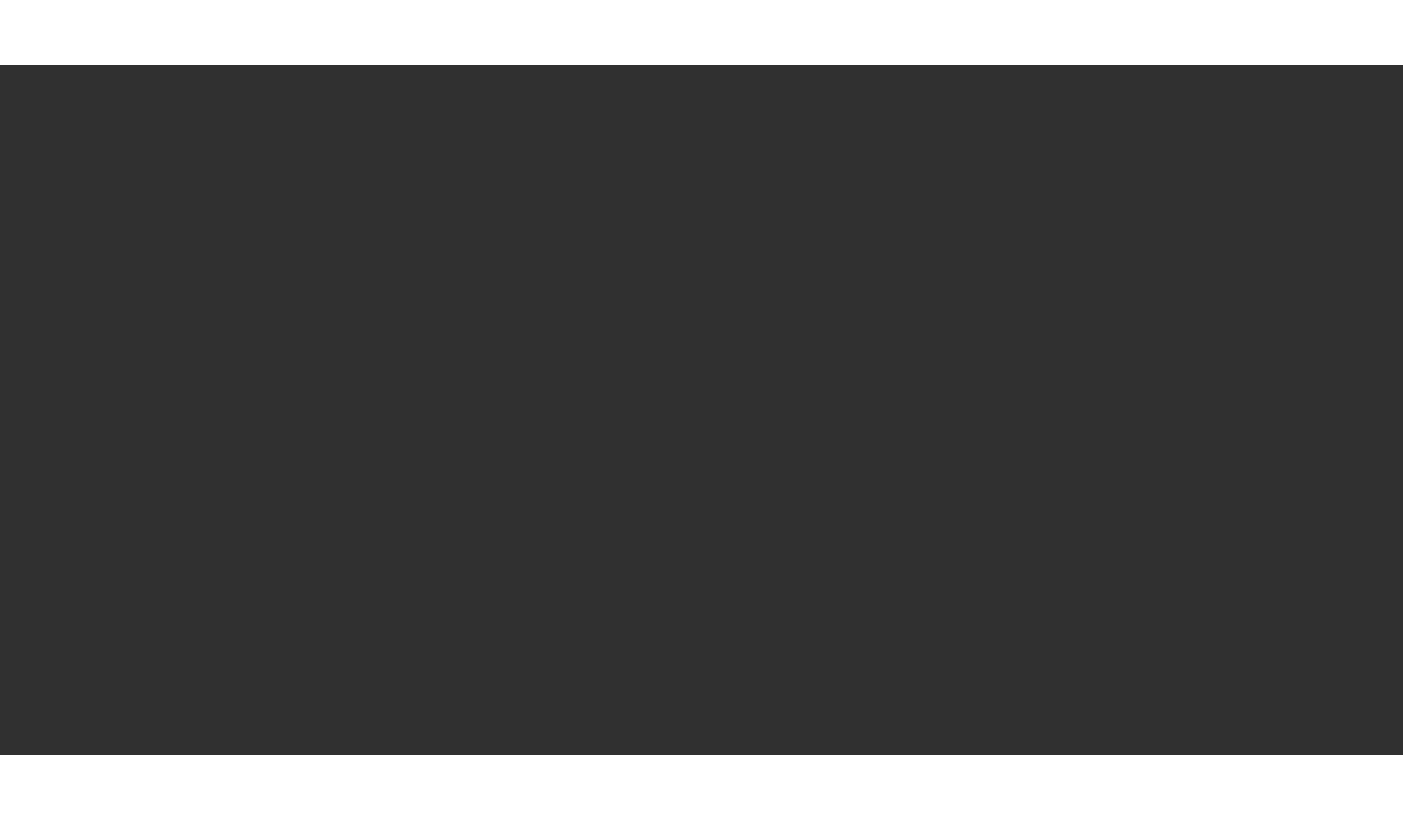 scroll, scrollTop: 0, scrollLeft: 0, axis: both 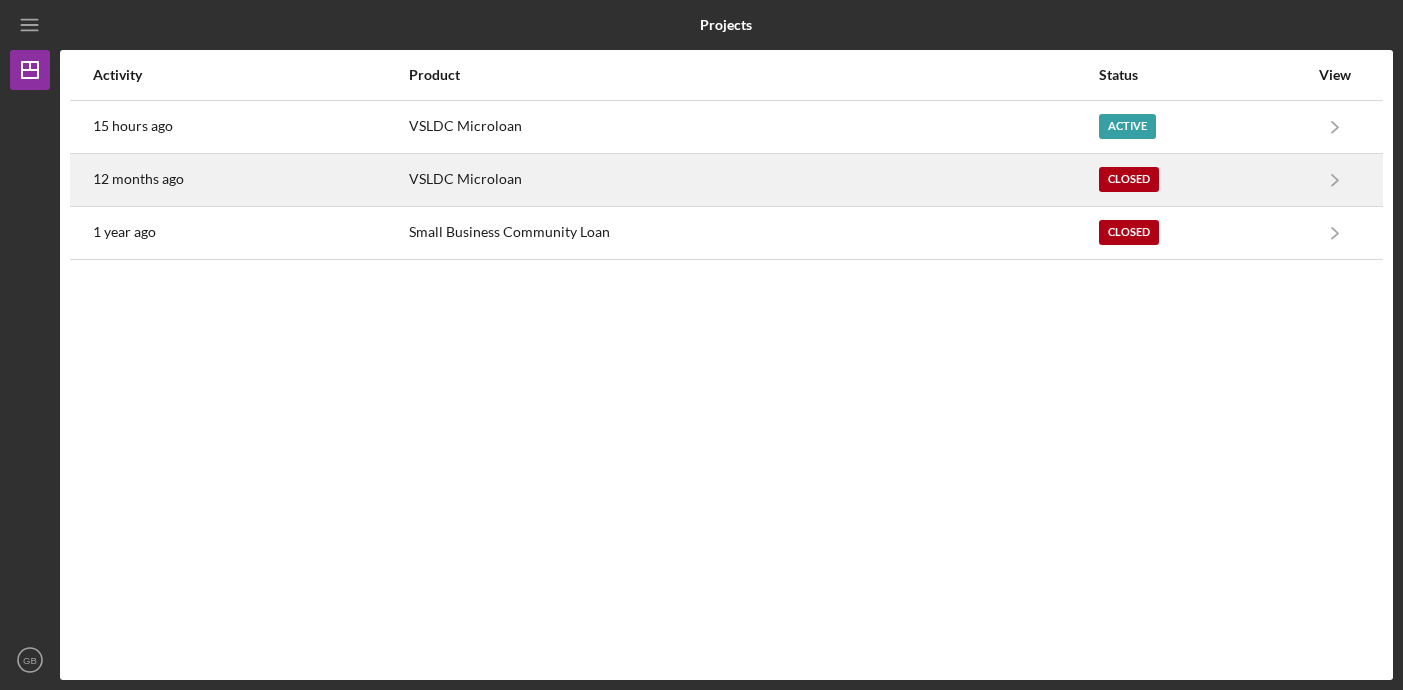click on "Closed" at bounding box center (1129, 179) 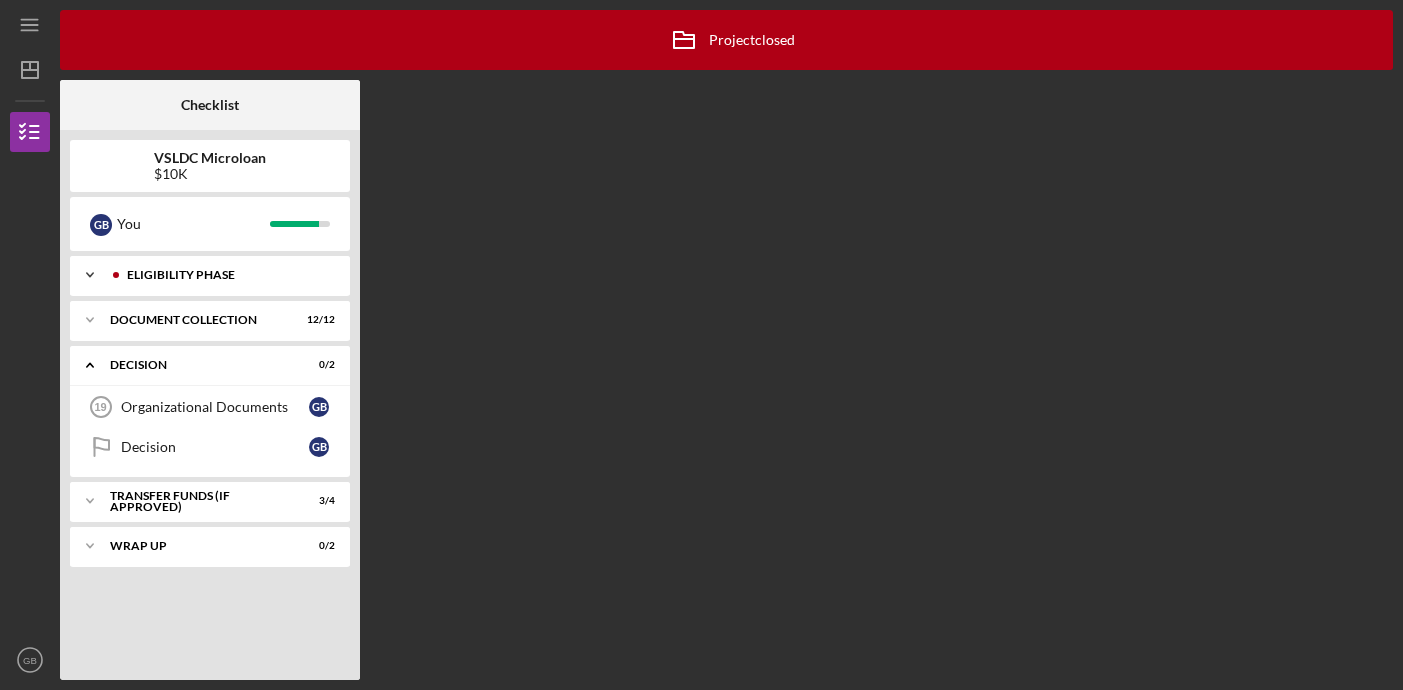 click on "Eligibility Phase" at bounding box center (226, 275) 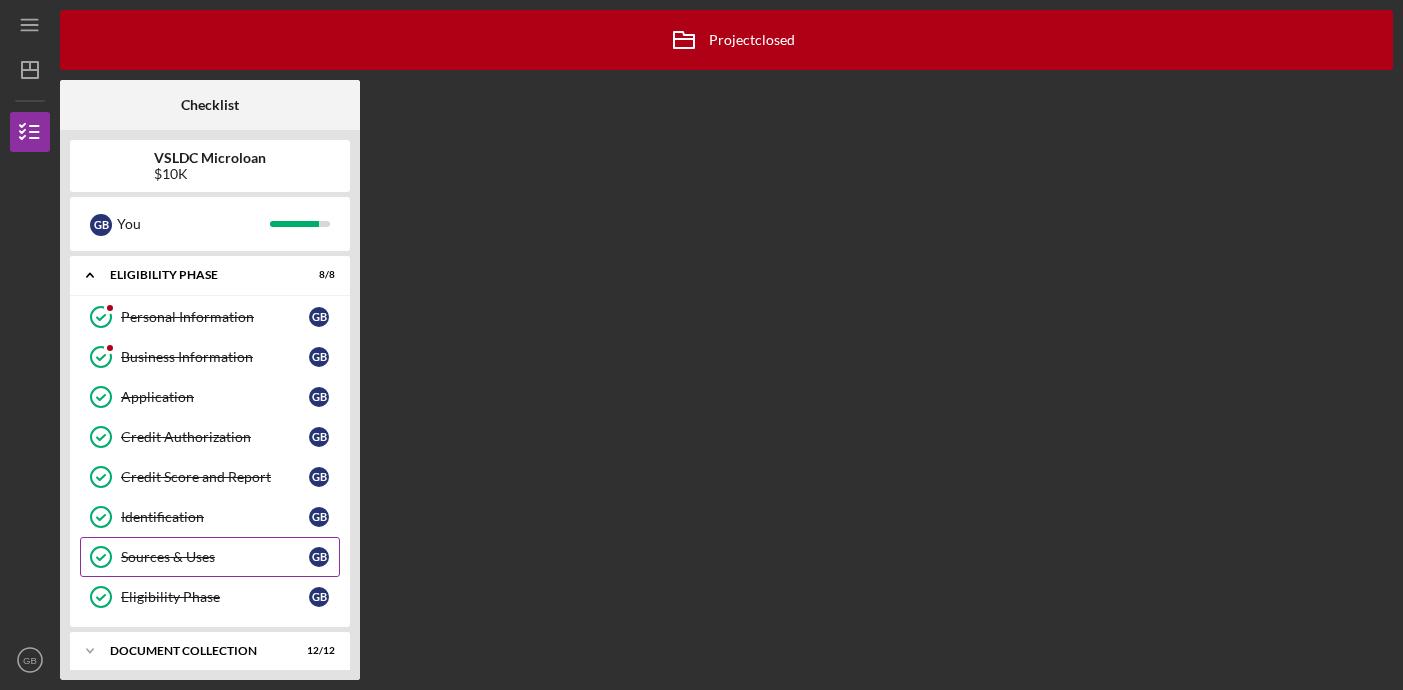 click on "Sources & Uses" at bounding box center [215, 557] 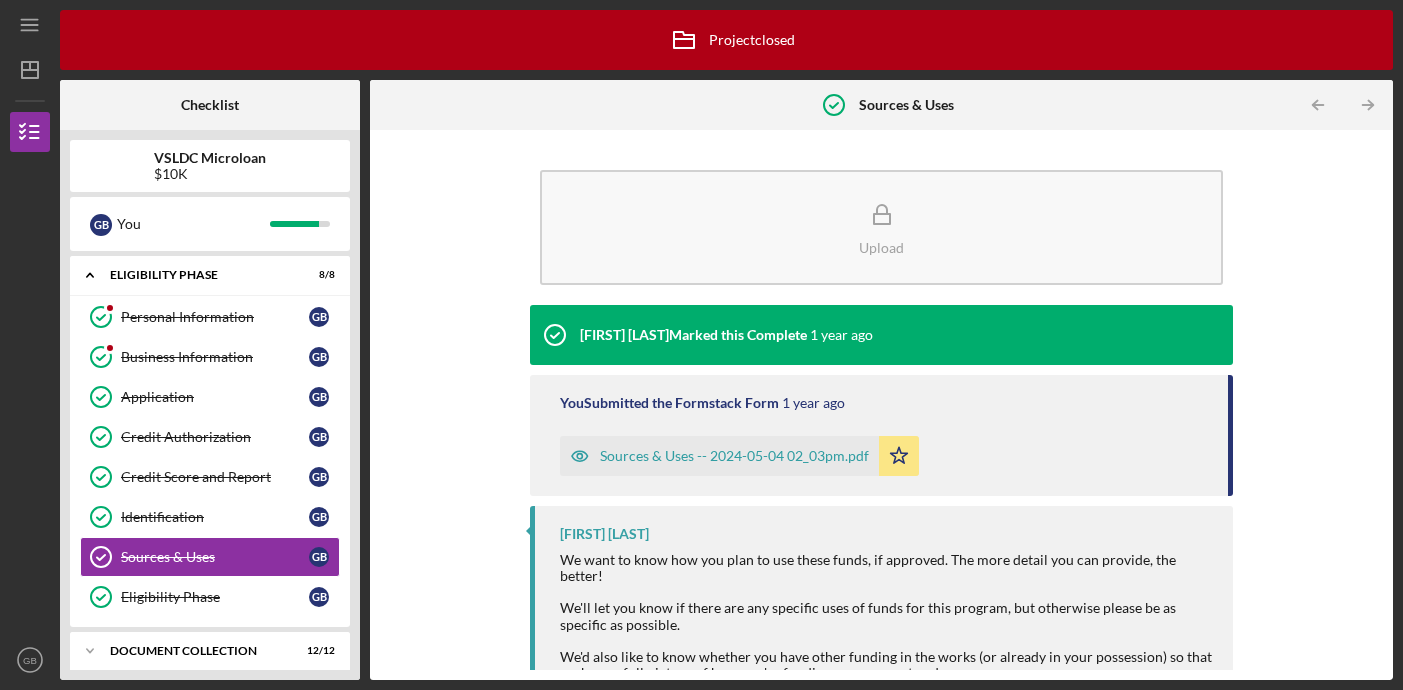 click on "Sources & Uses -- 2024-05-04 02_03pm.pdf" at bounding box center [734, 456] 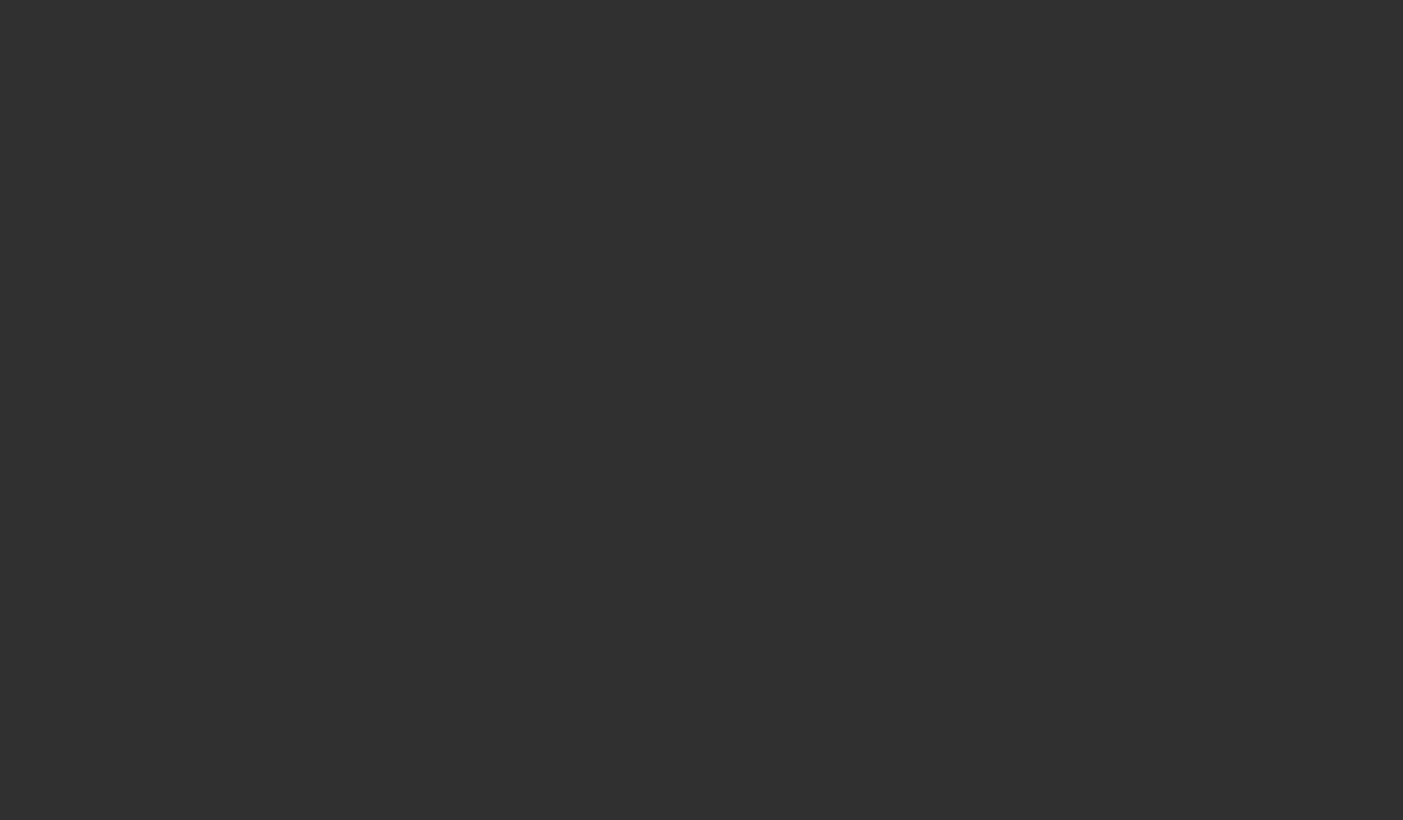 scroll, scrollTop: 0, scrollLeft: 0, axis: both 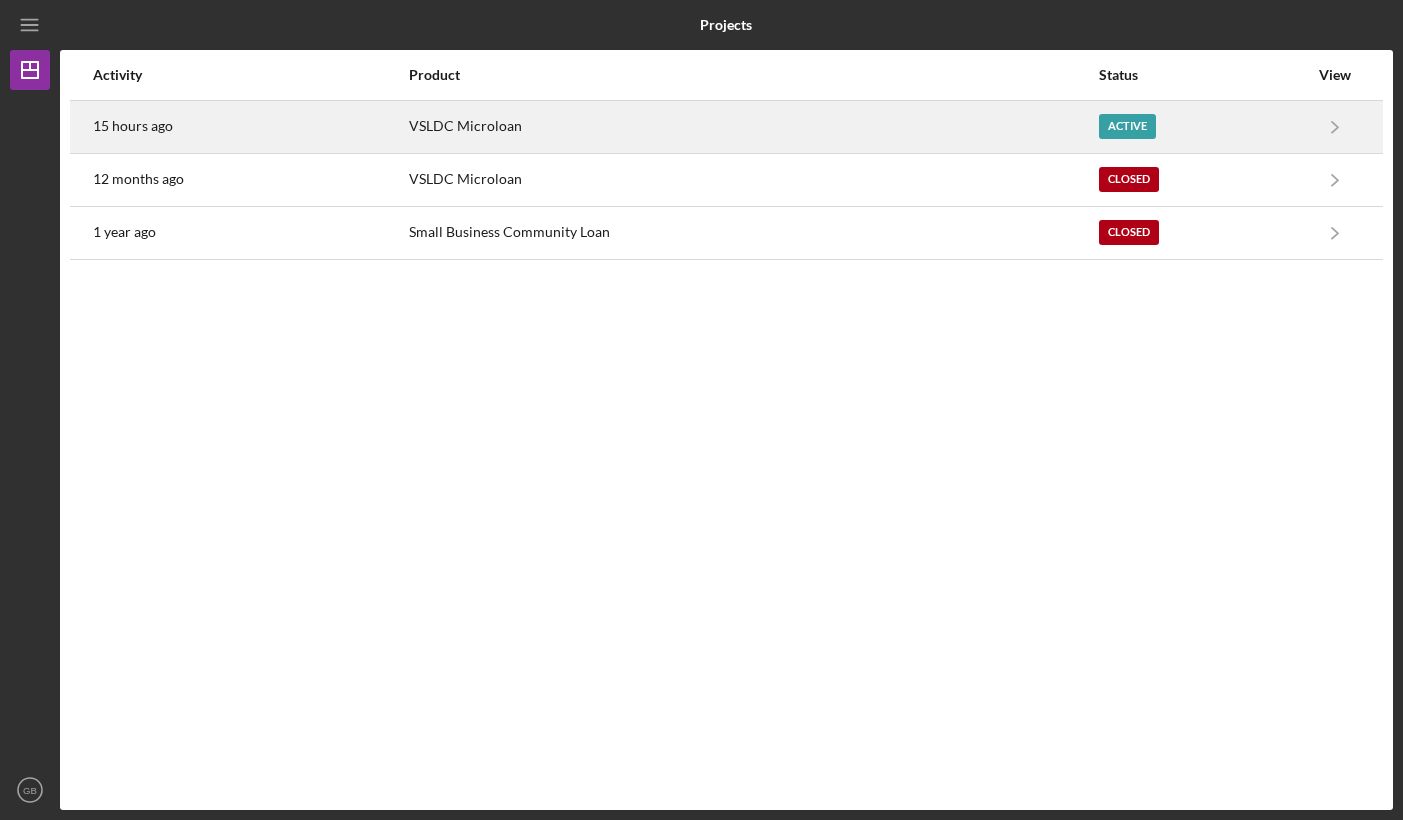 click on "VSLDC Microloan" at bounding box center [753, 127] 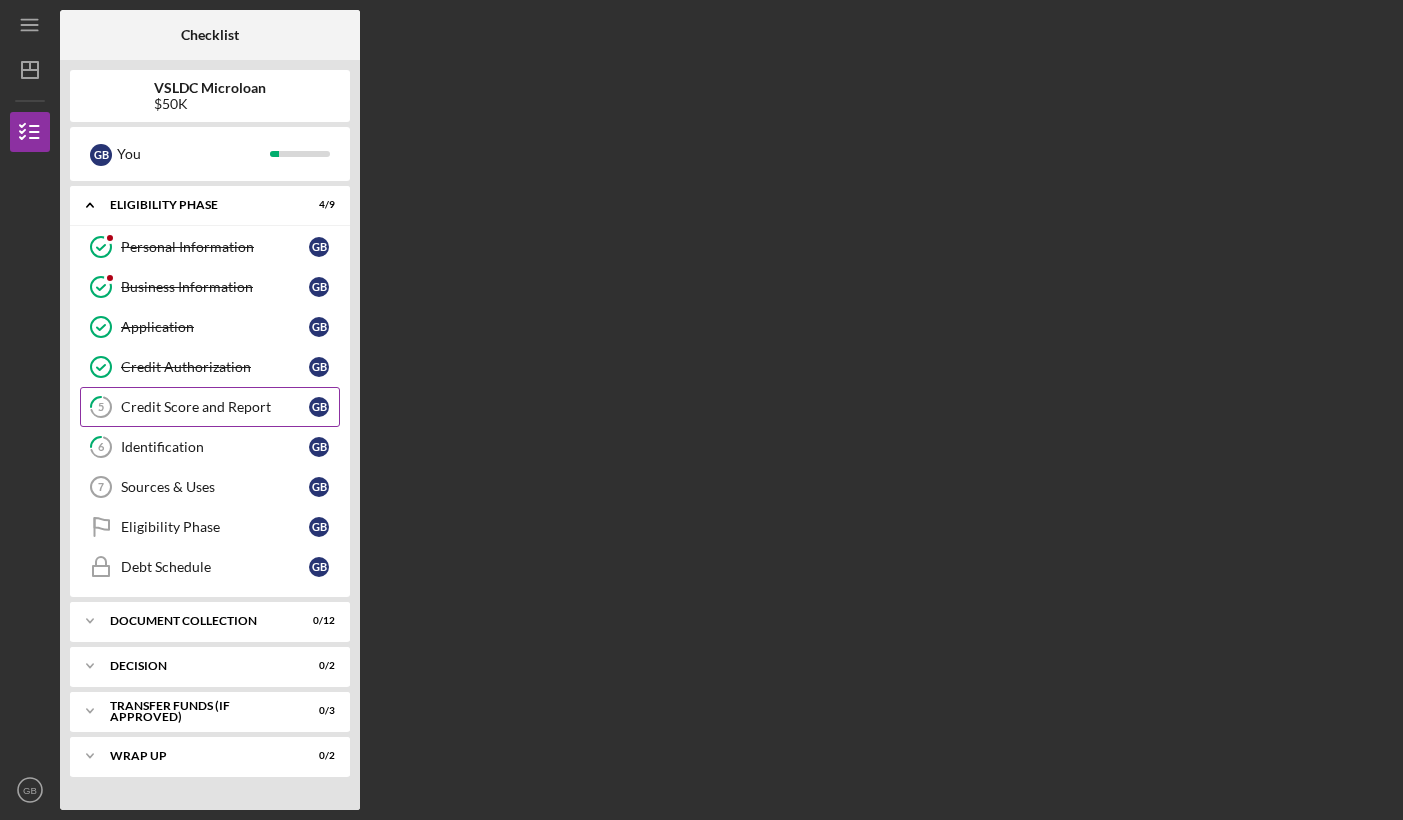 click on "Credit Score and Report" at bounding box center [215, 407] 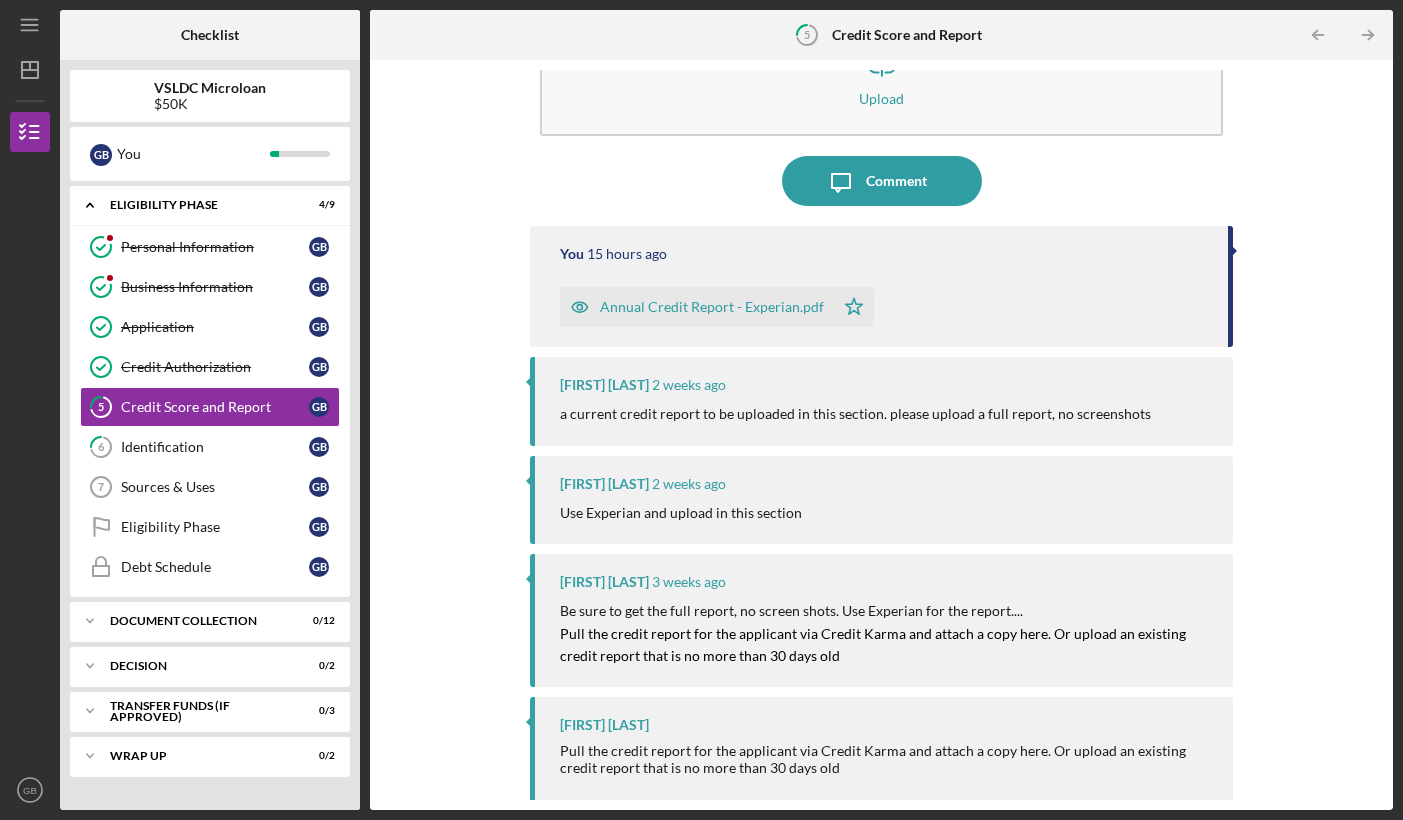 scroll, scrollTop: 0, scrollLeft: 0, axis: both 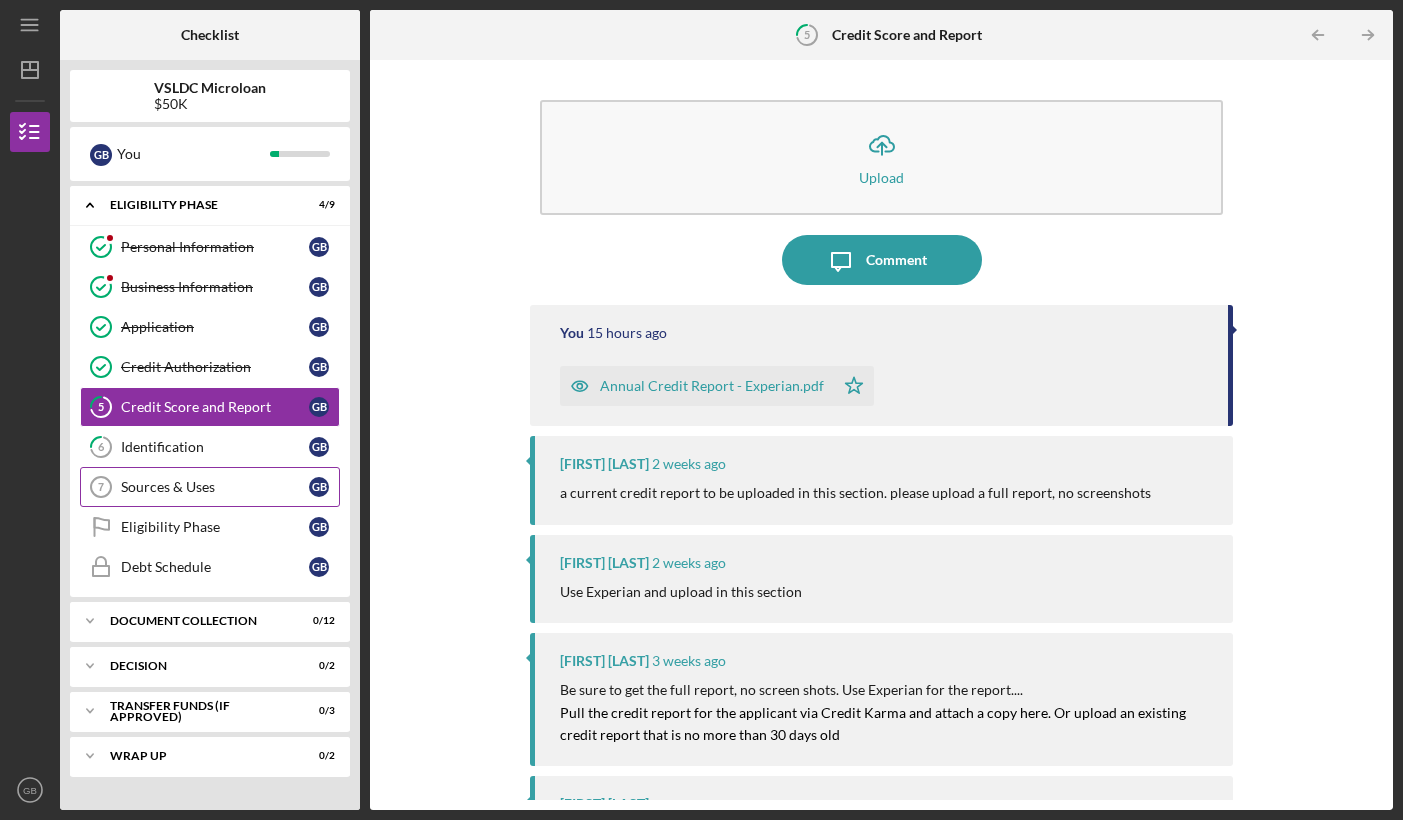 click on "Sources & Uses" at bounding box center [215, 487] 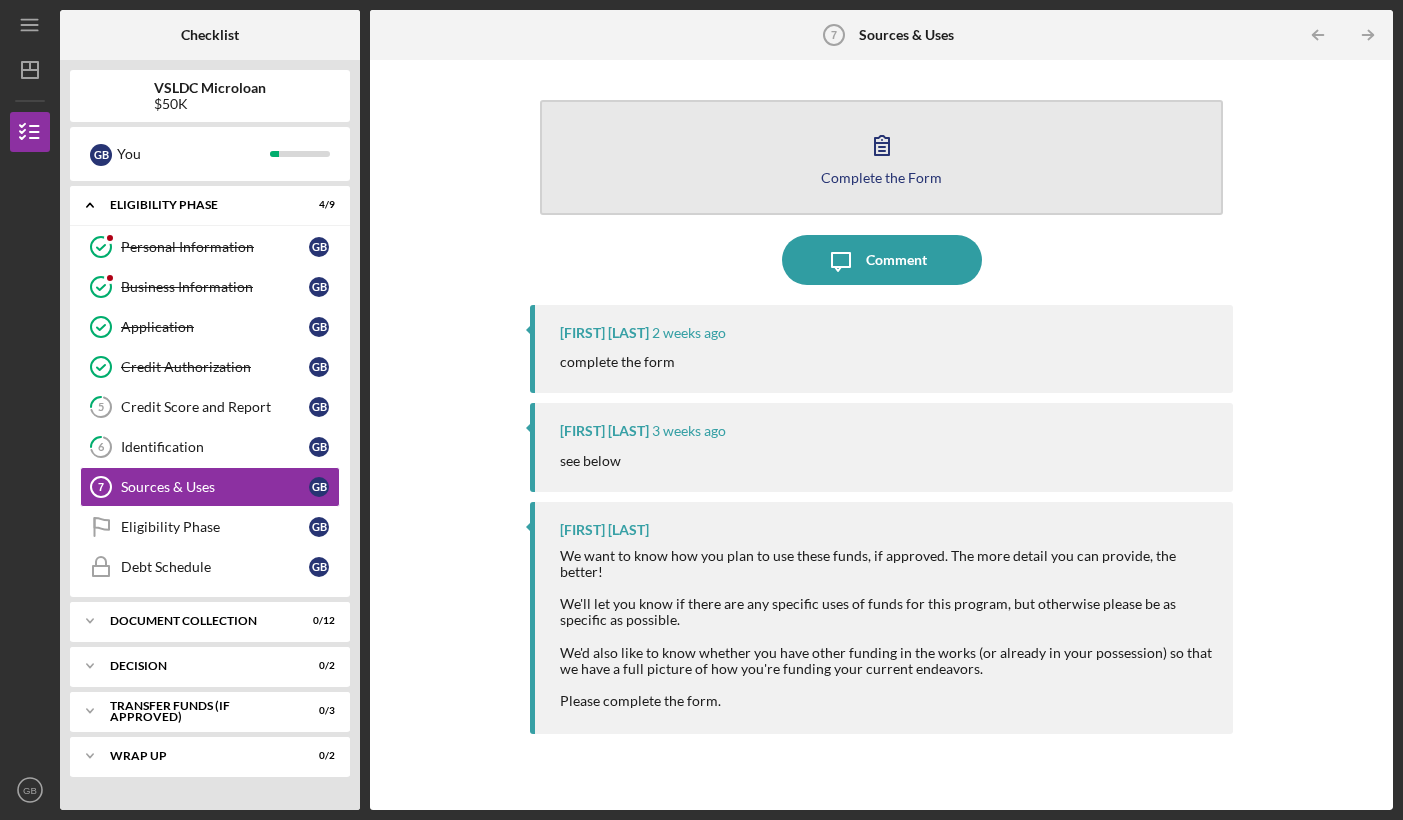 click 